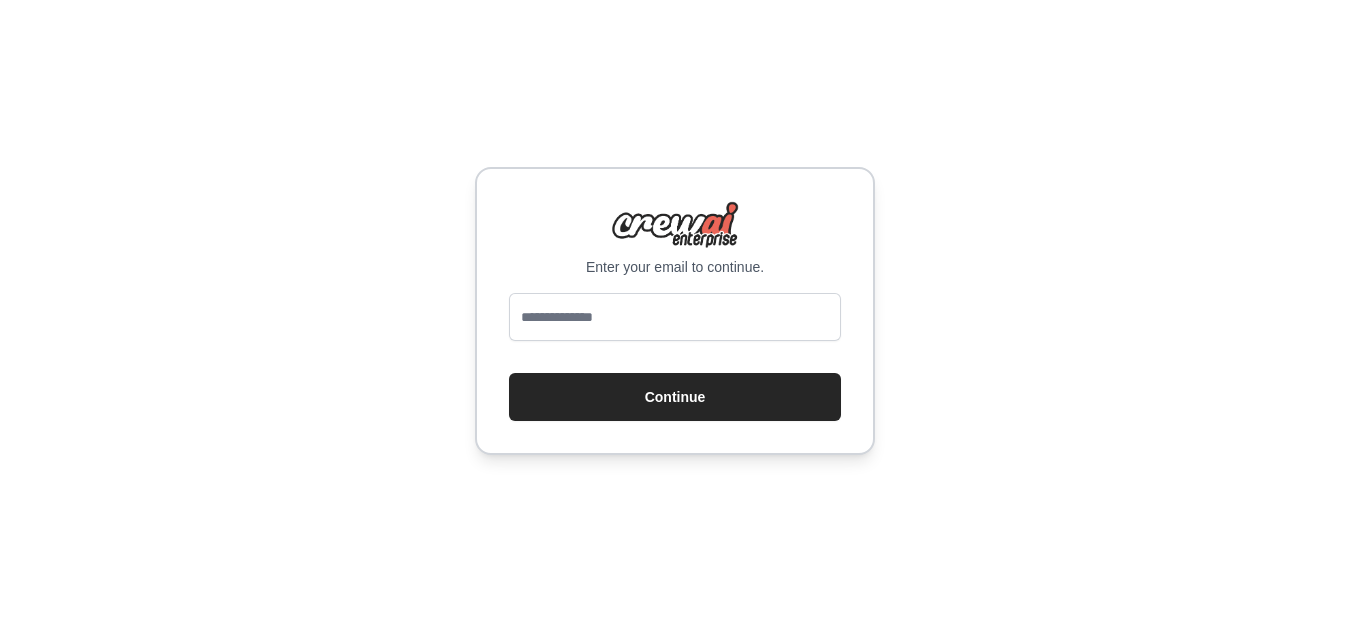 scroll, scrollTop: 0, scrollLeft: 0, axis: both 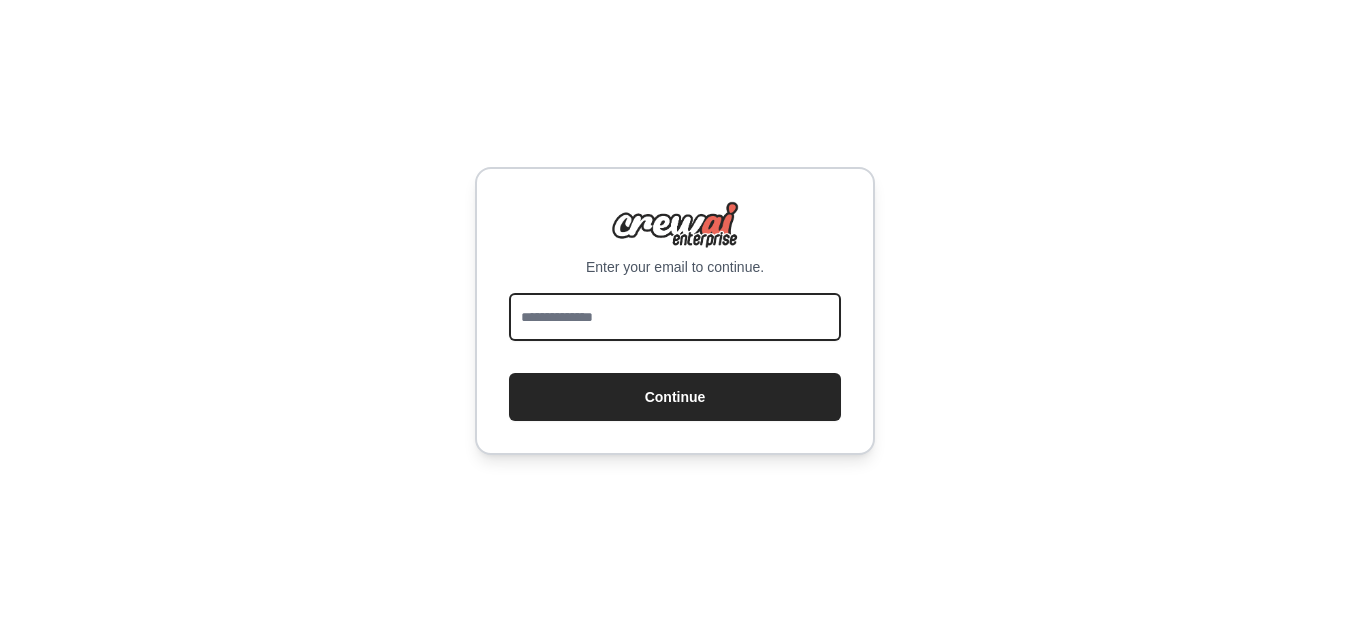 click at bounding box center (675, 317) 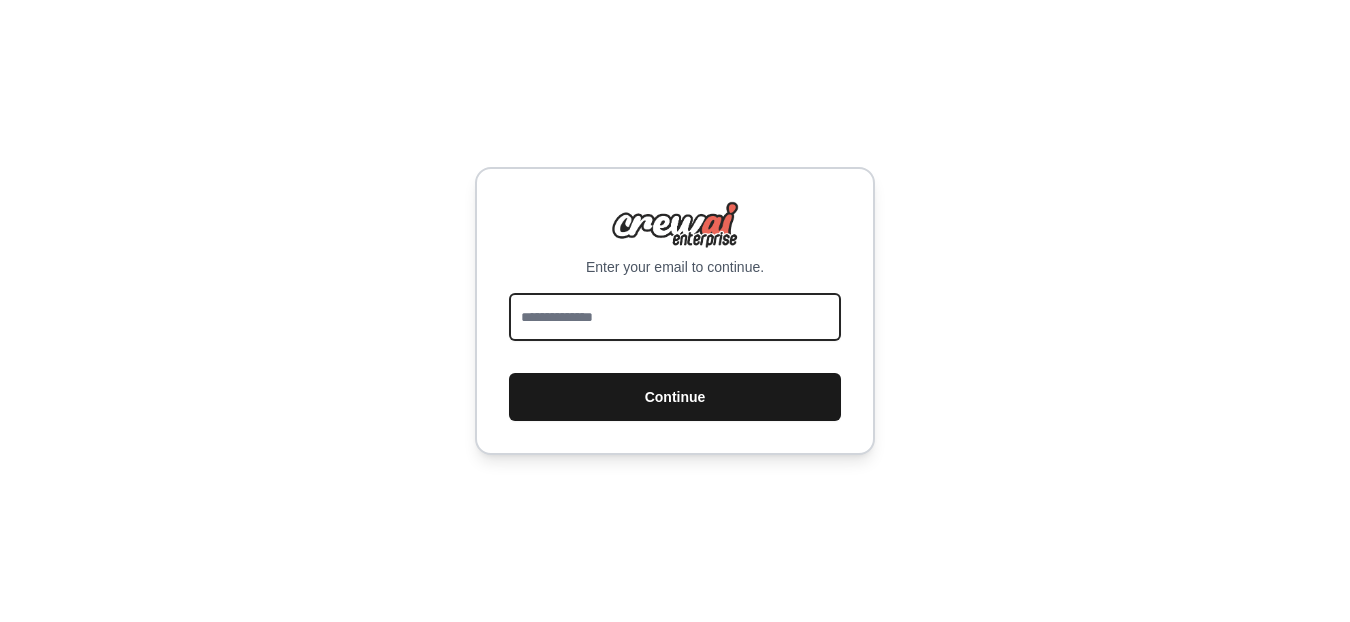 type on "**********" 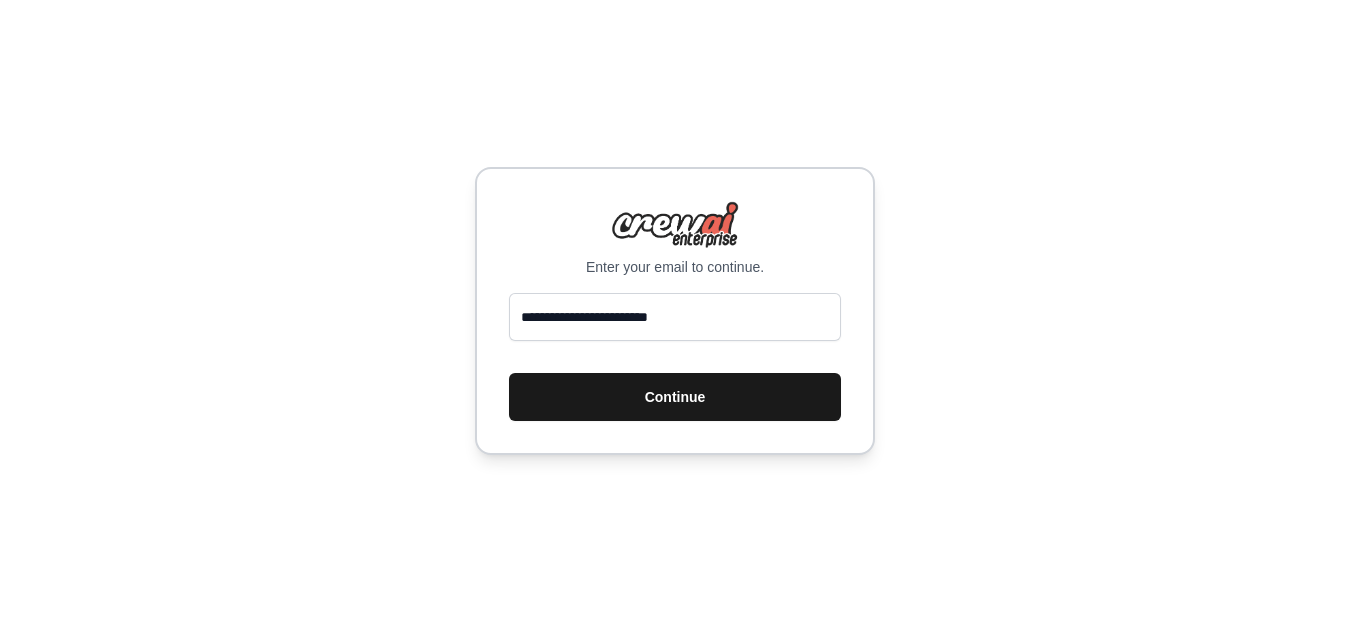 click on "Continue" at bounding box center [675, 397] 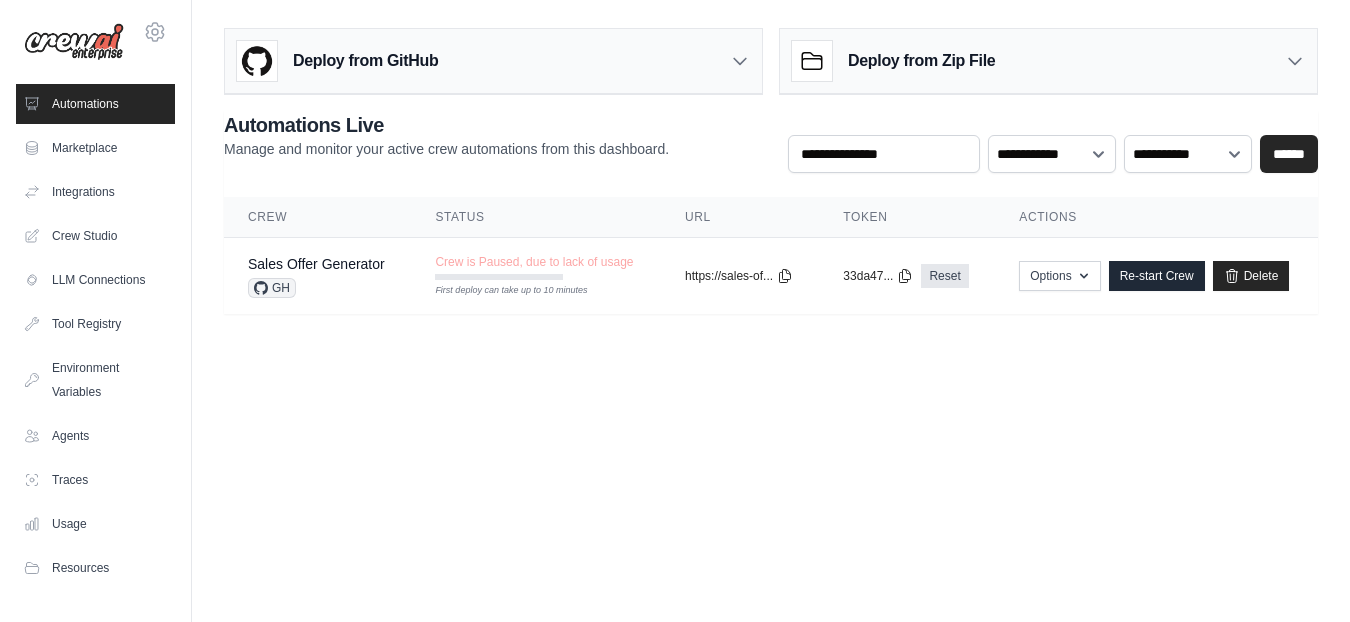 scroll, scrollTop: 0, scrollLeft: 0, axis: both 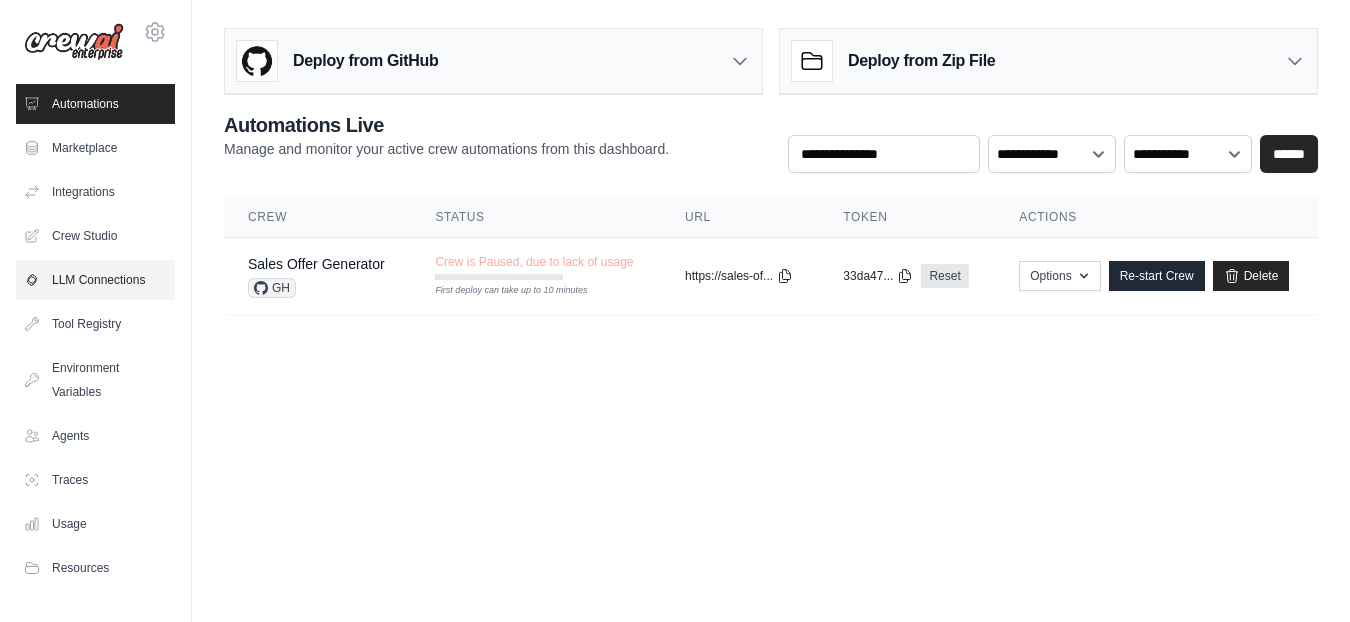 click on "LLM Connections" at bounding box center [95, 280] 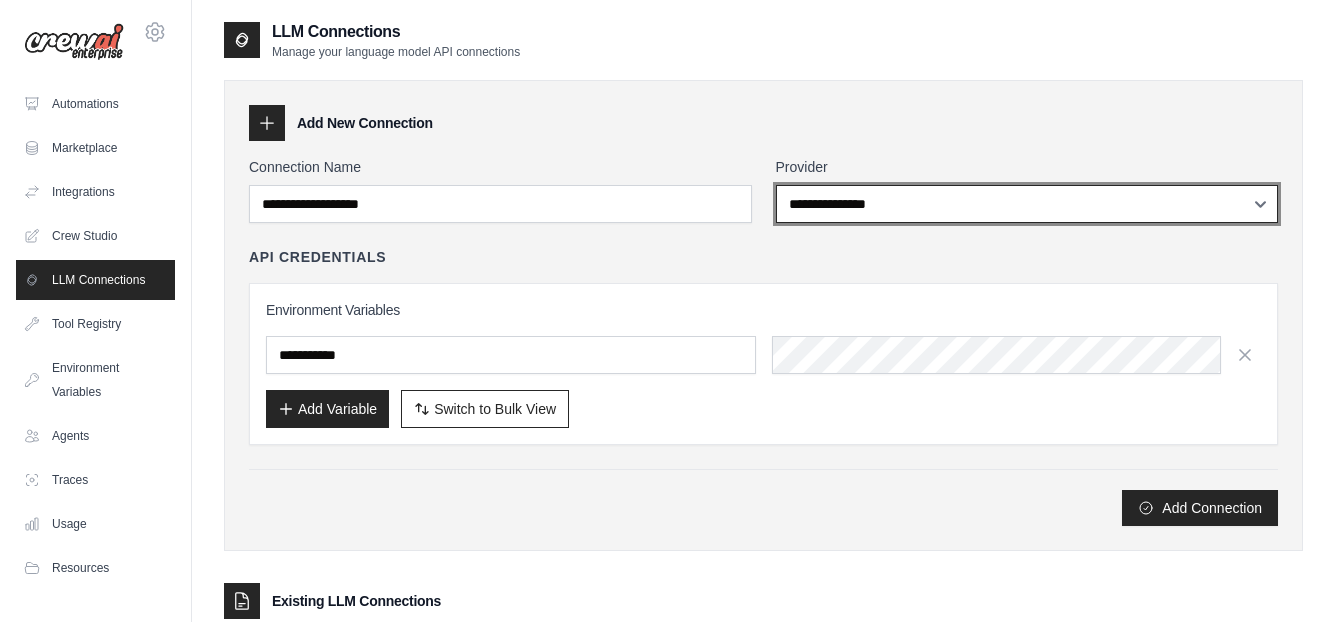 click on "**********" at bounding box center (1027, 204) 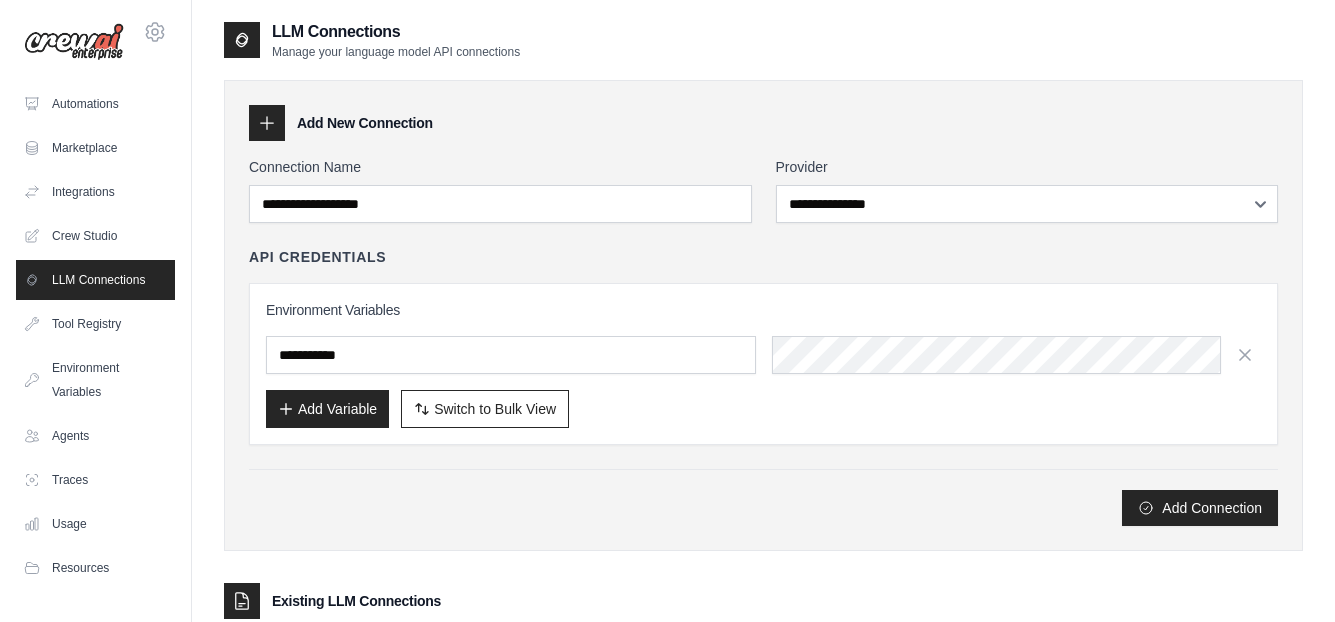 click on "Environment Variables
Add Variable
Switch to Bulk View
Switch to Table View" at bounding box center (763, 364) 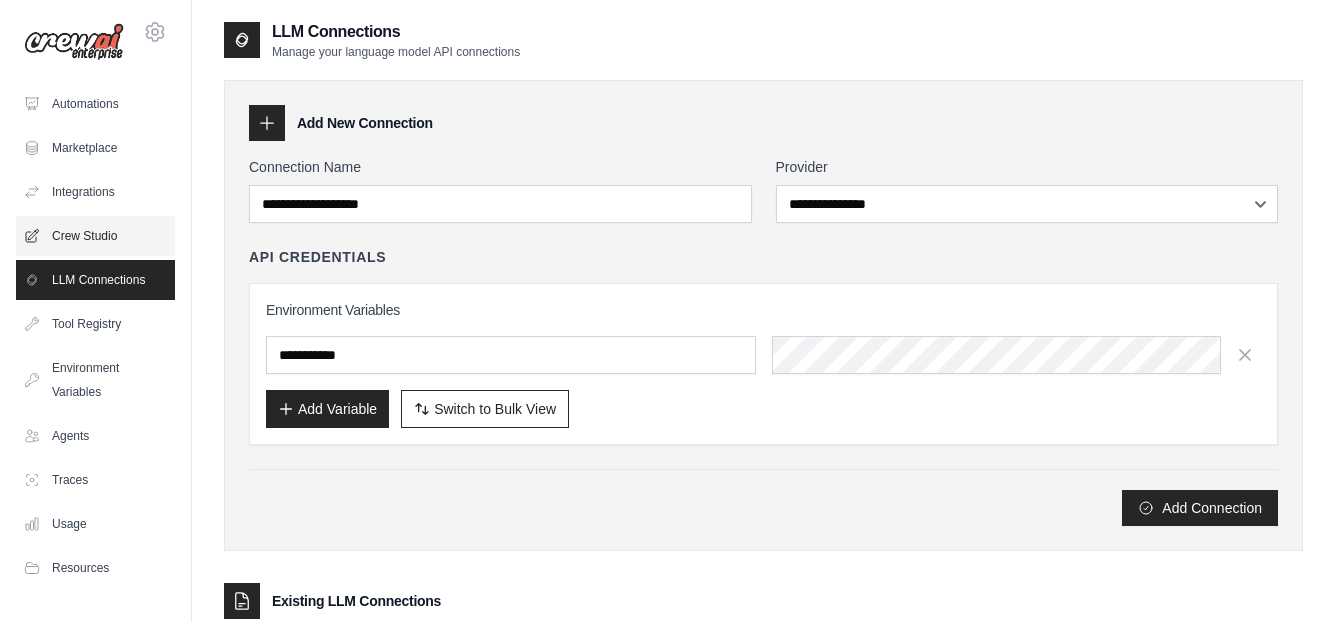 click on "Crew Studio" at bounding box center (95, 236) 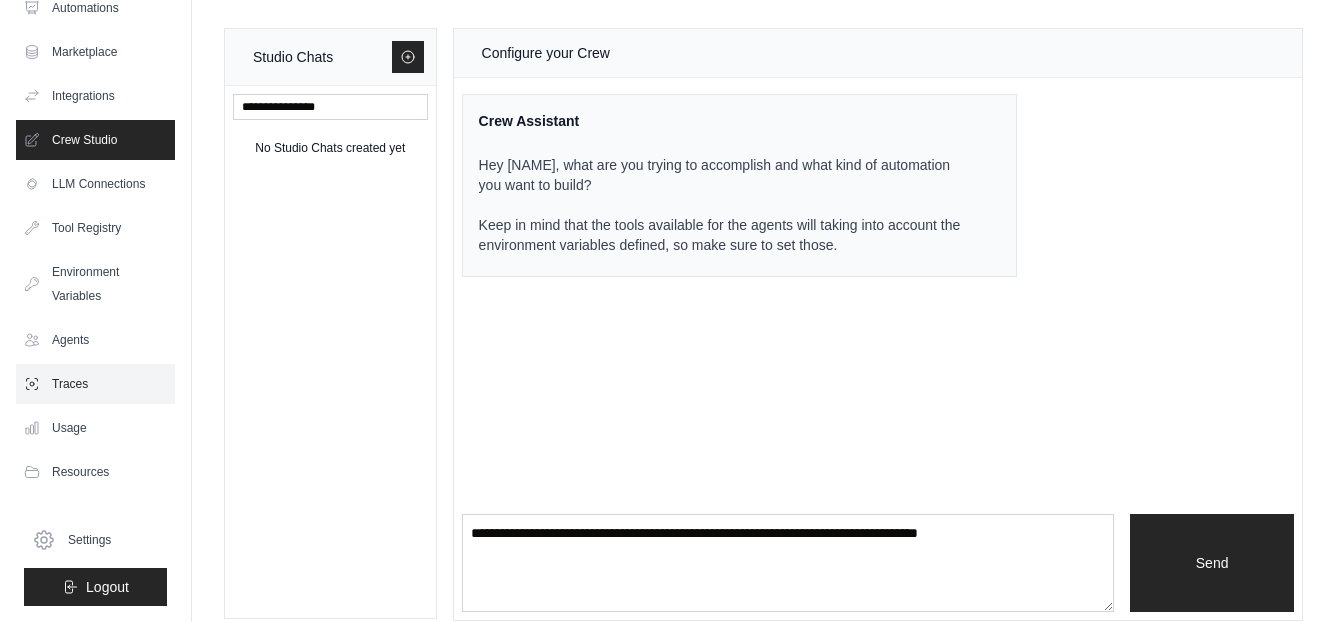 scroll, scrollTop: 0, scrollLeft: 0, axis: both 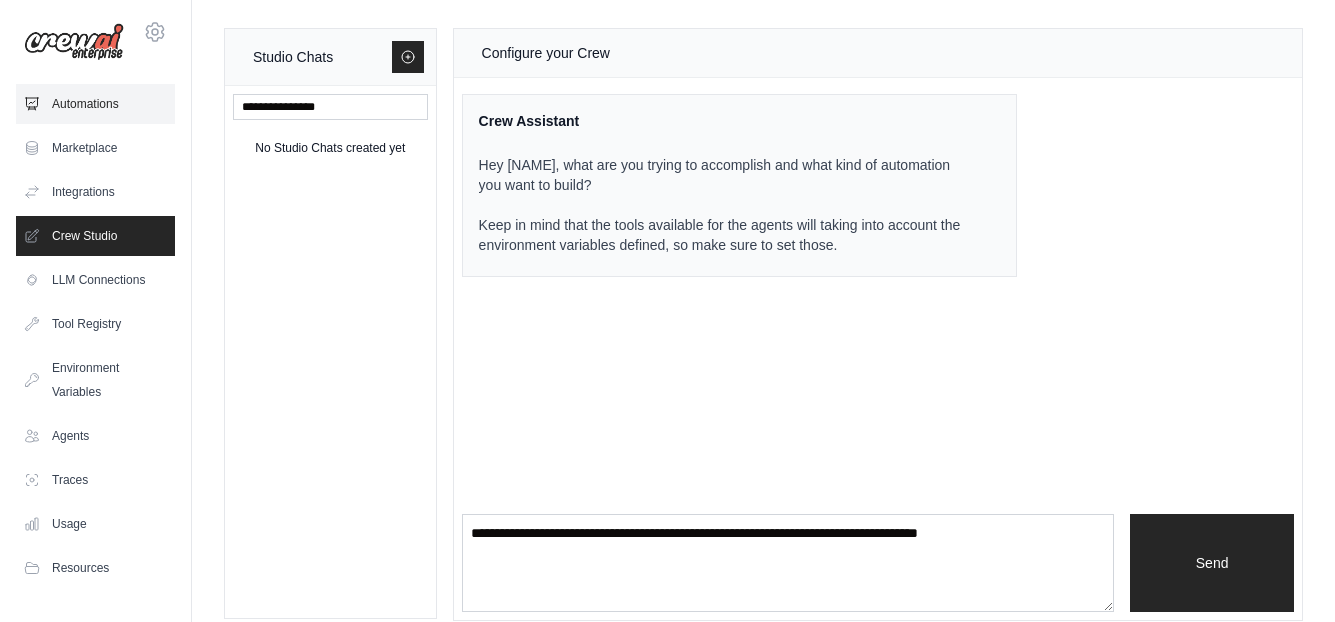 click on "Automations" at bounding box center (95, 104) 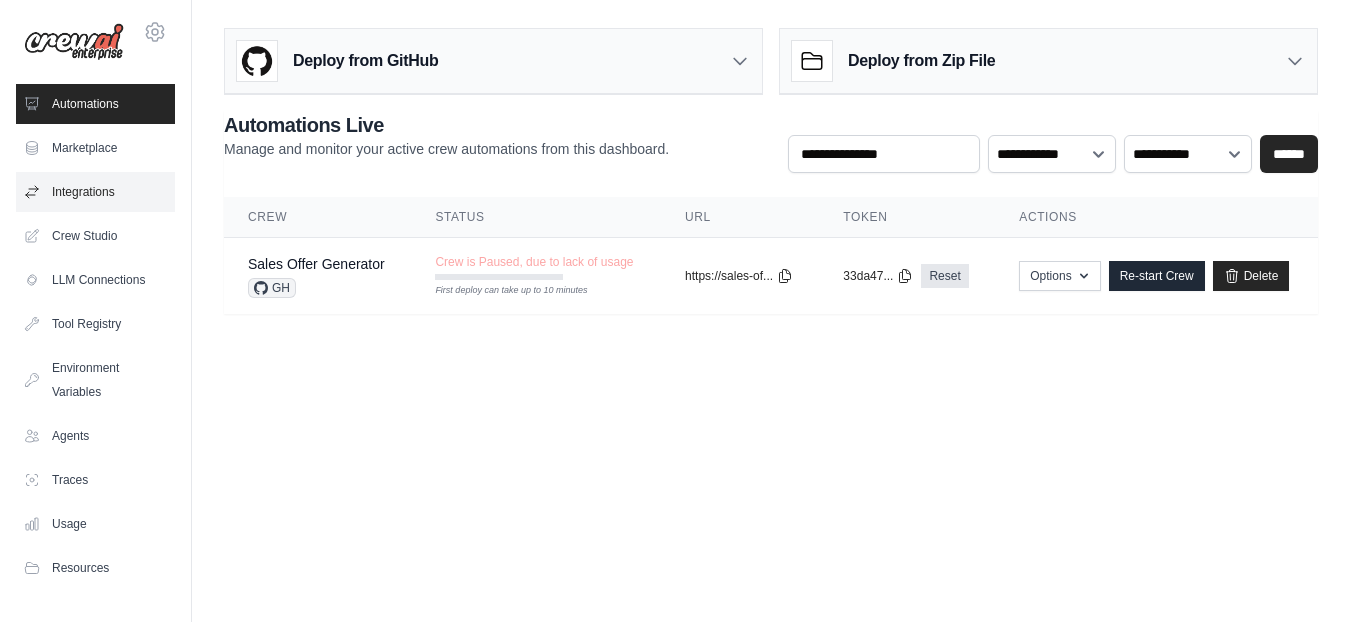 click on "Integrations" at bounding box center [95, 192] 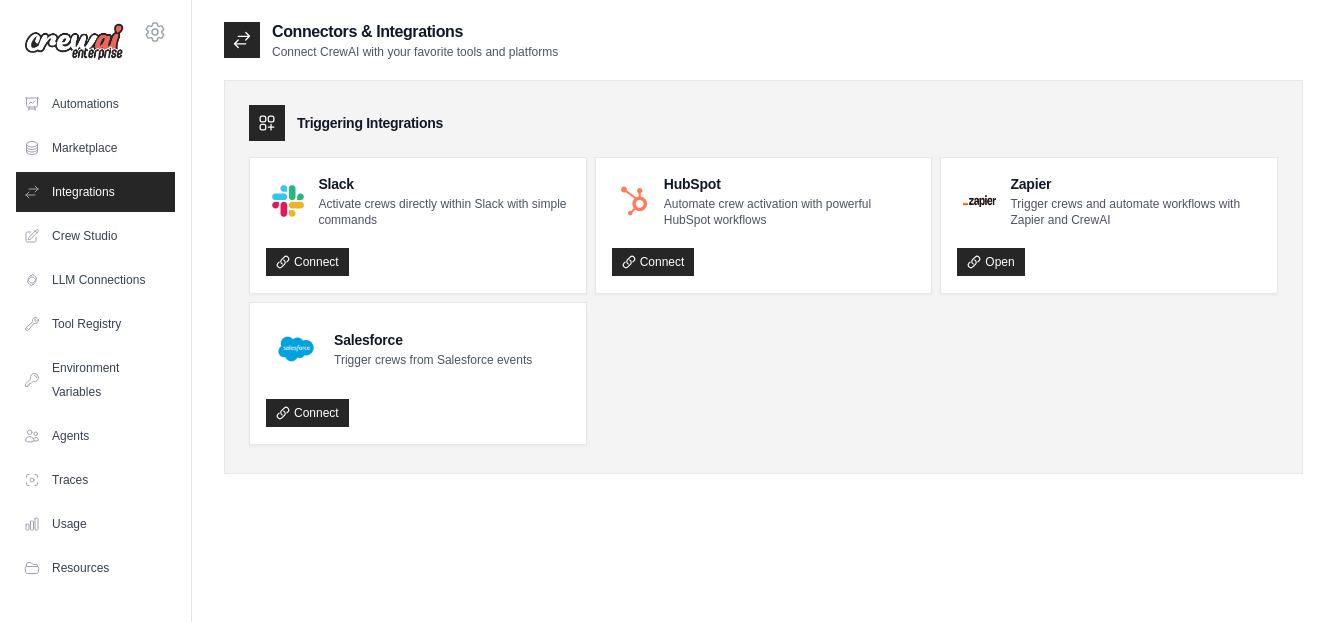 scroll, scrollTop: 96, scrollLeft: 0, axis: vertical 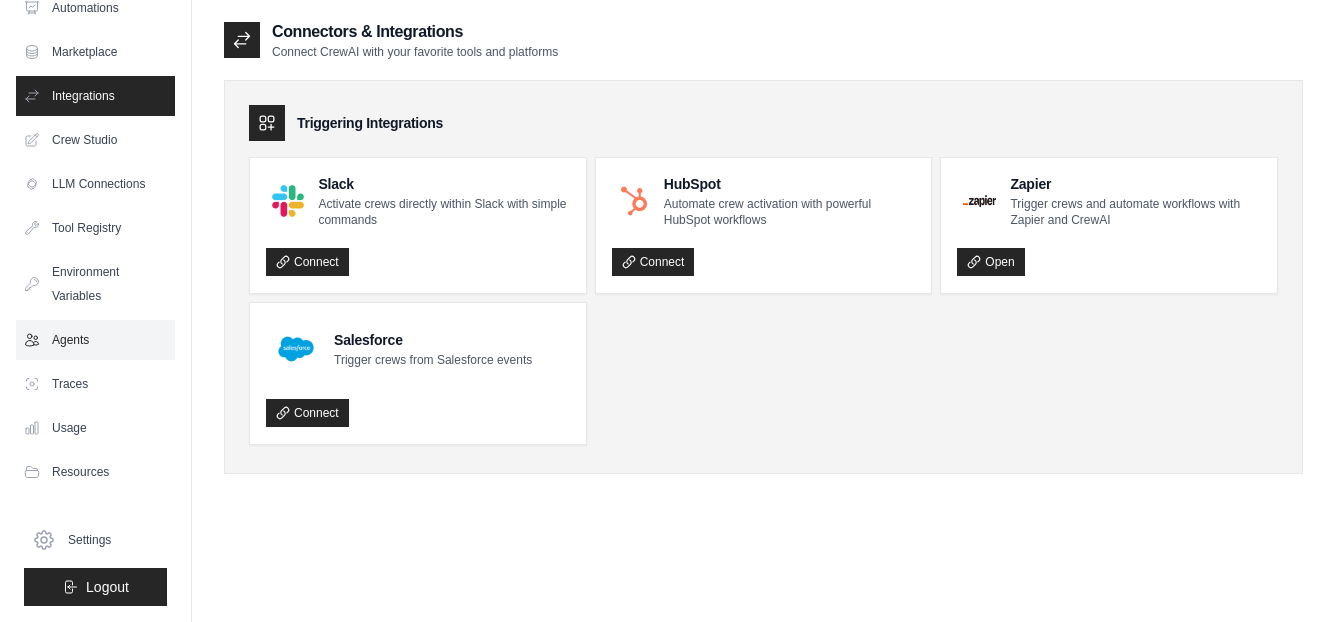 click on "Agents" at bounding box center [95, 340] 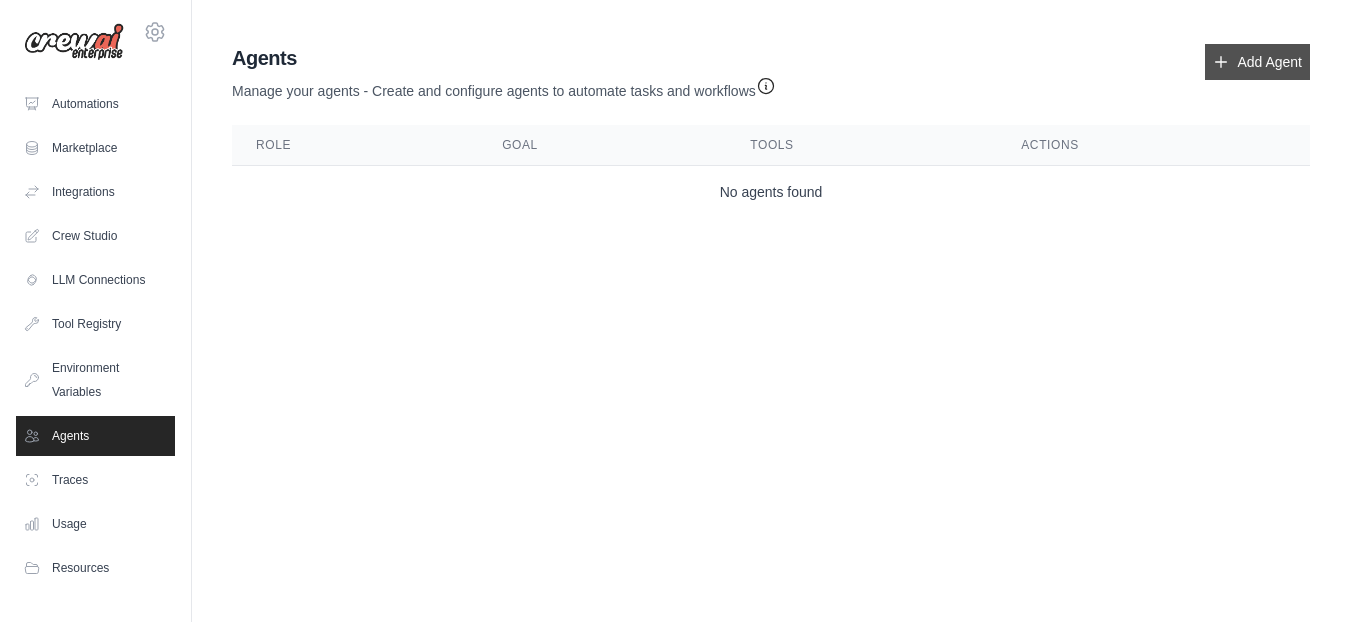 click on "Add Agent" at bounding box center (1257, 62) 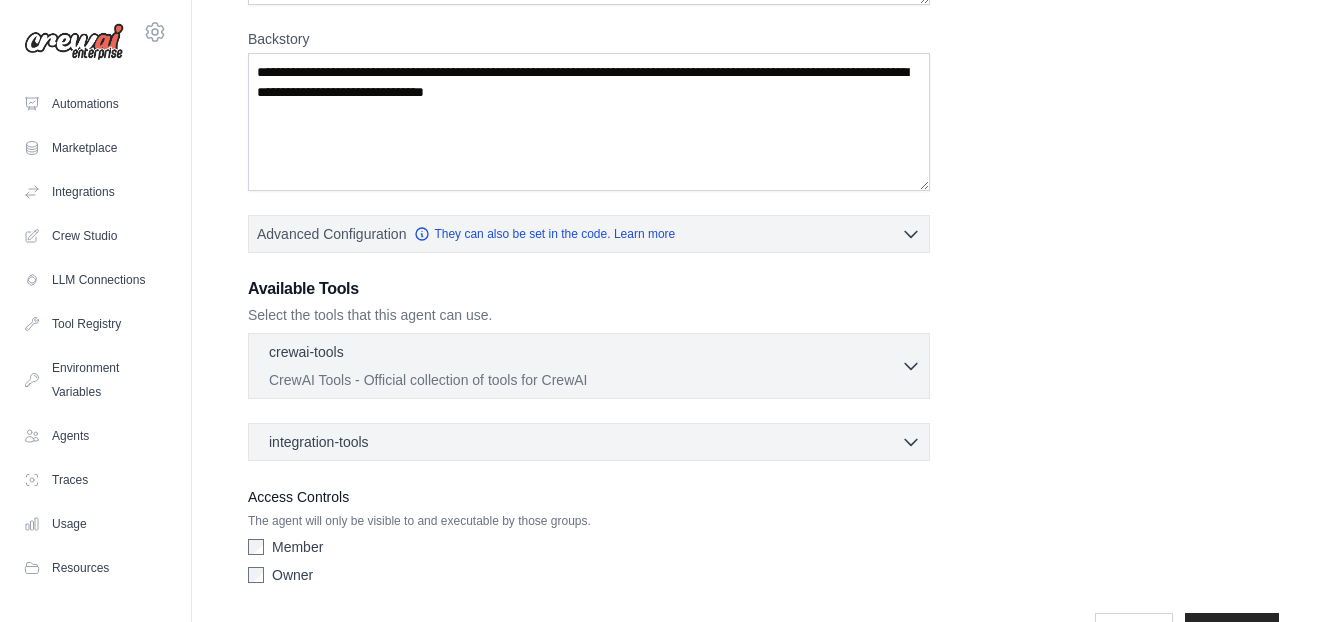 scroll, scrollTop: 361, scrollLeft: 0, axis: vertical 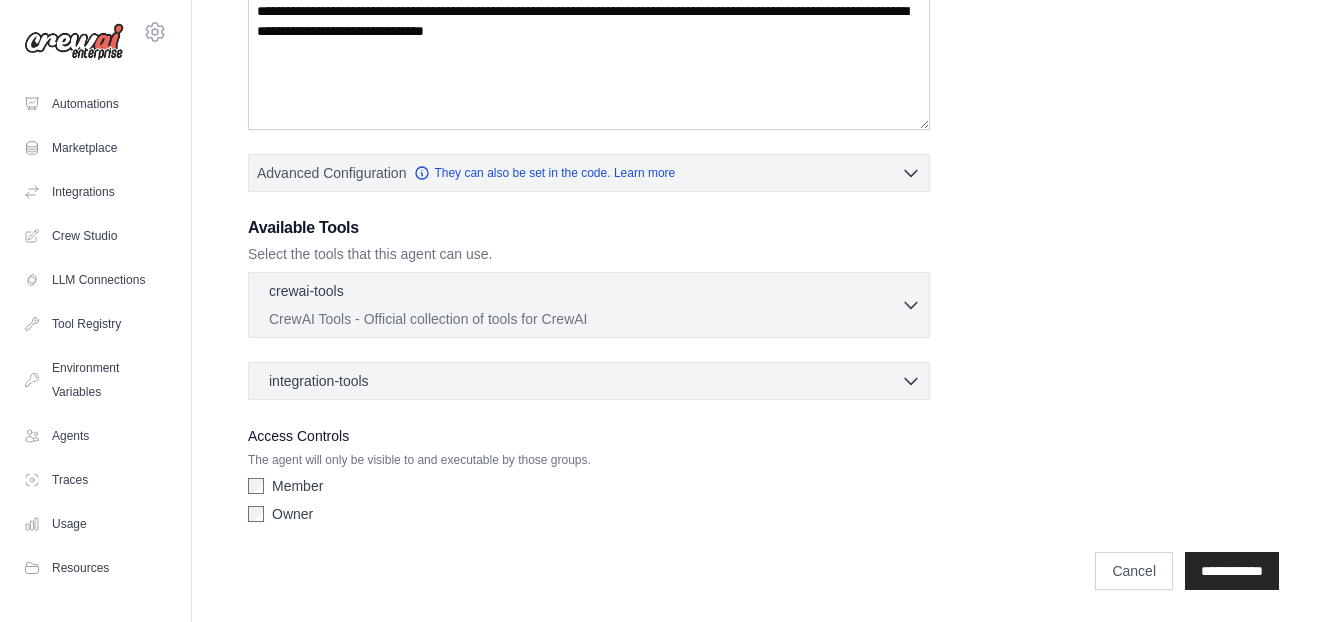 click 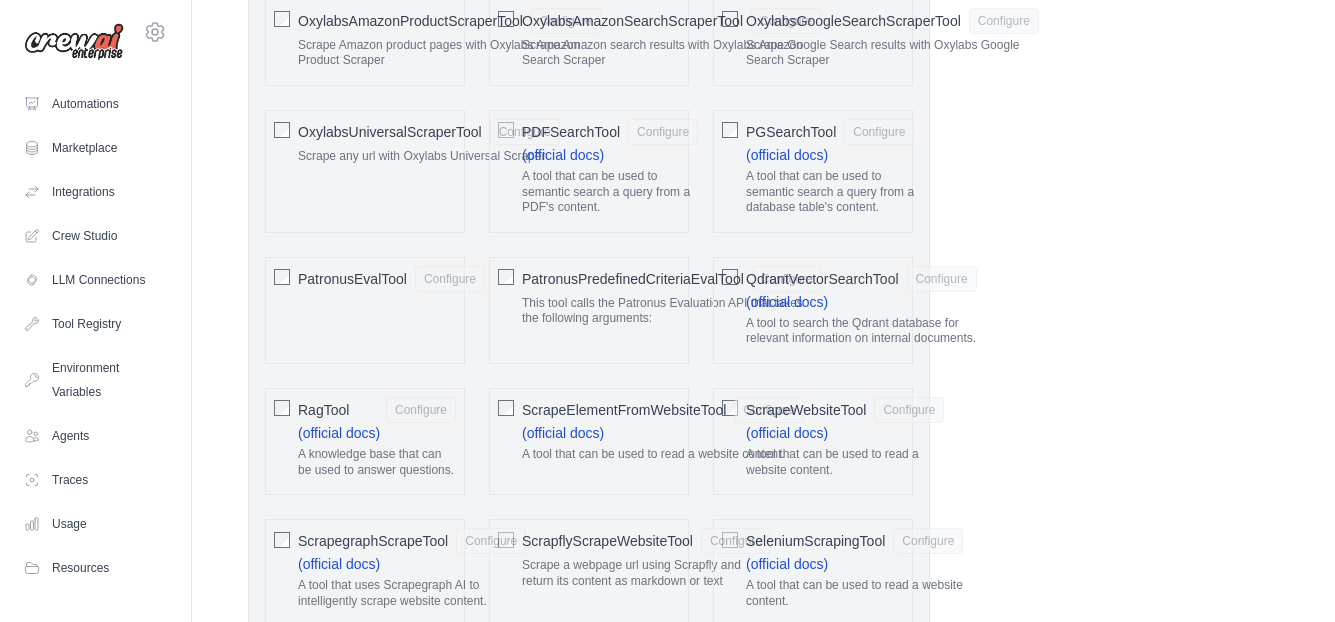 scroll, scrollTop: 2661, scrollLeft: 0, axis: vertical 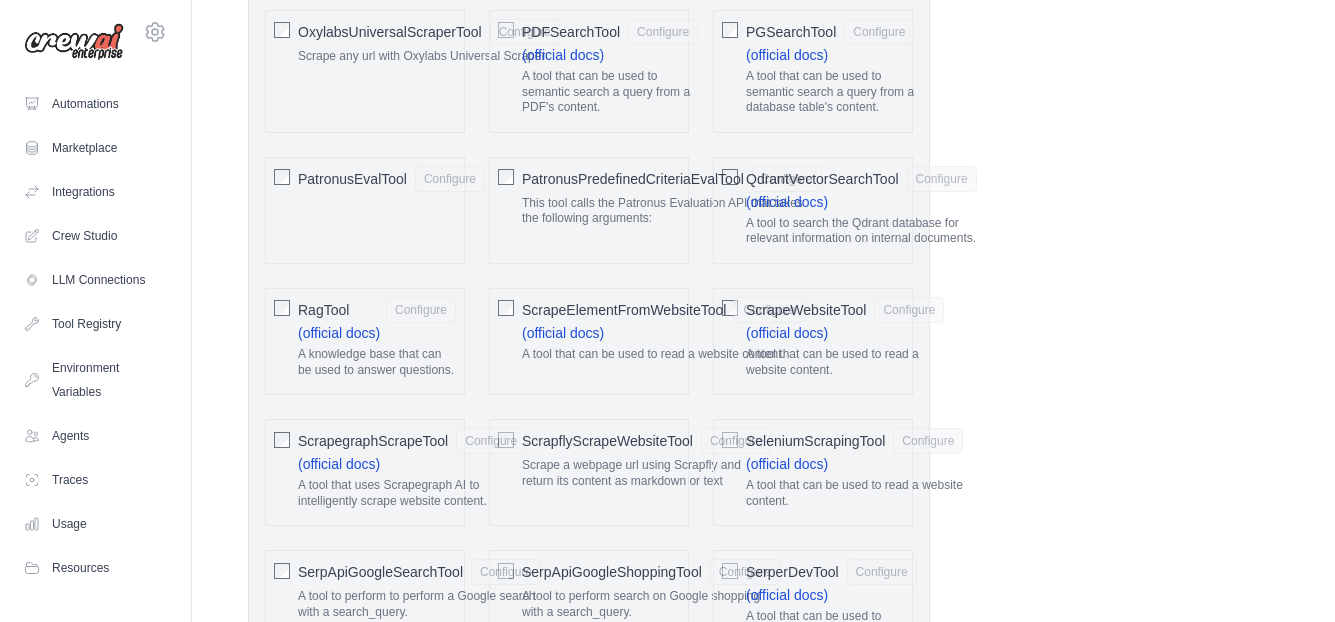 click on "Role
Goal
Backstory
Advanced Configuration
They can also be set in the code. Learn more
Enable reasoning" at bounding box center [763, -208] 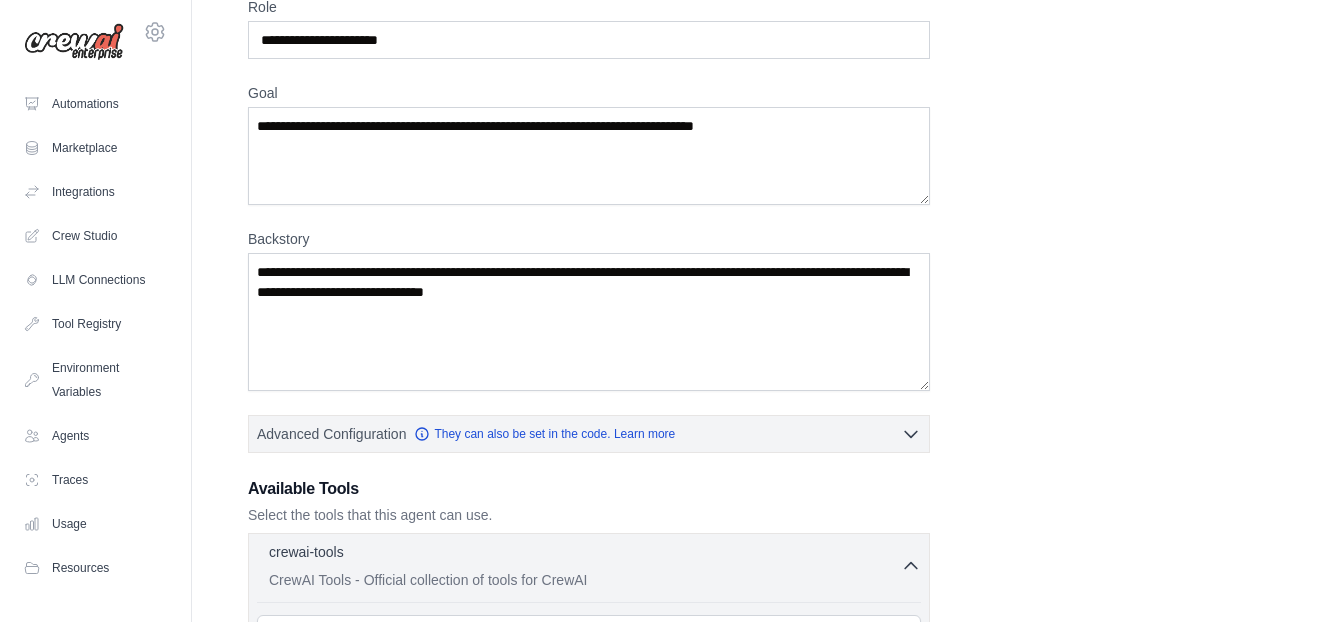 scroll, scrollTop: 300, scrollLeft: 0, axis: vertical 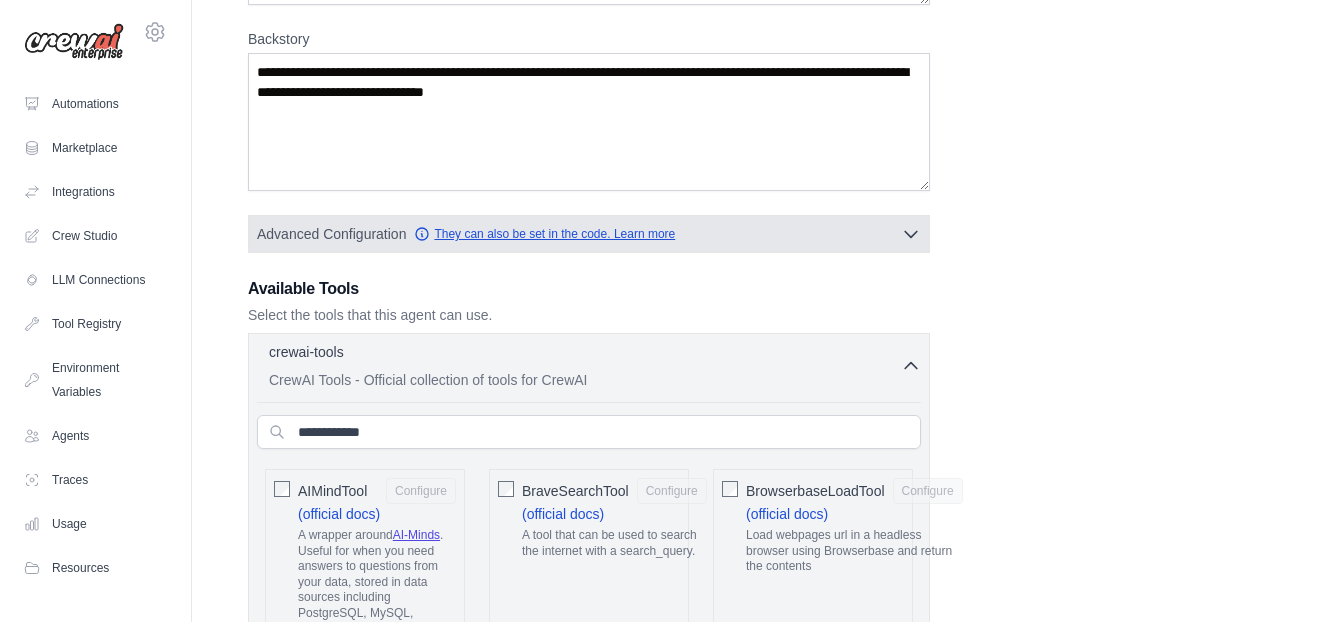 click 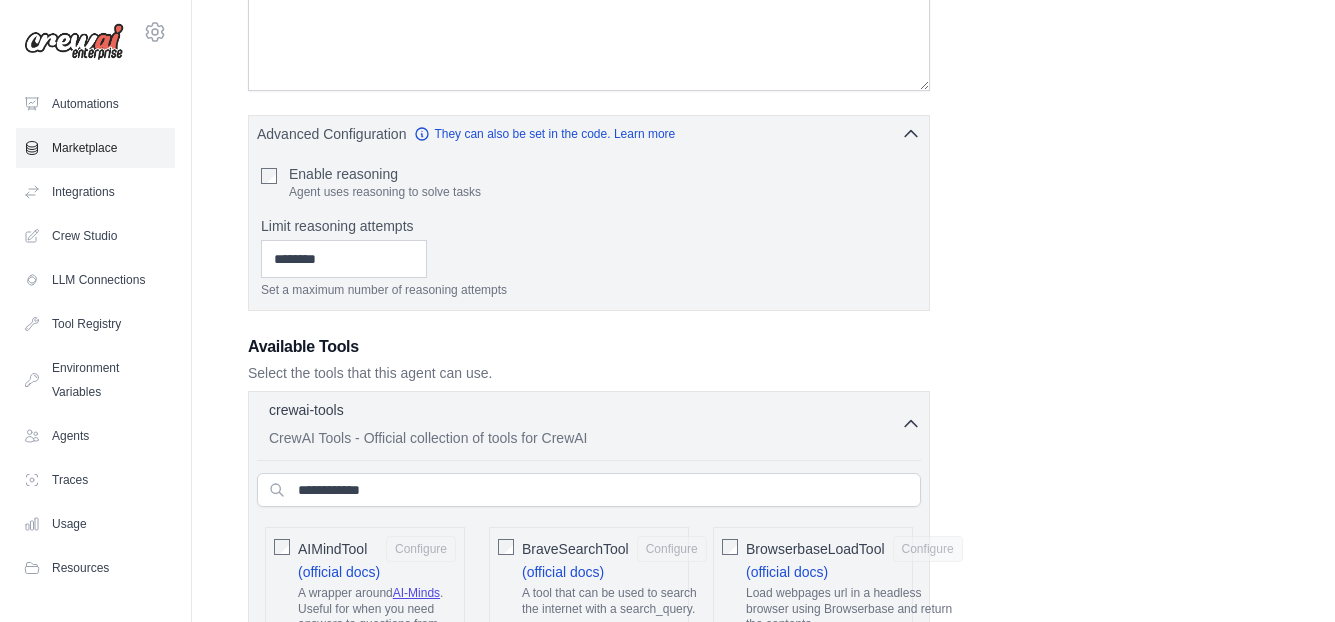 scroll, scrollTop: 0, scrollLeft: 0, axis: both 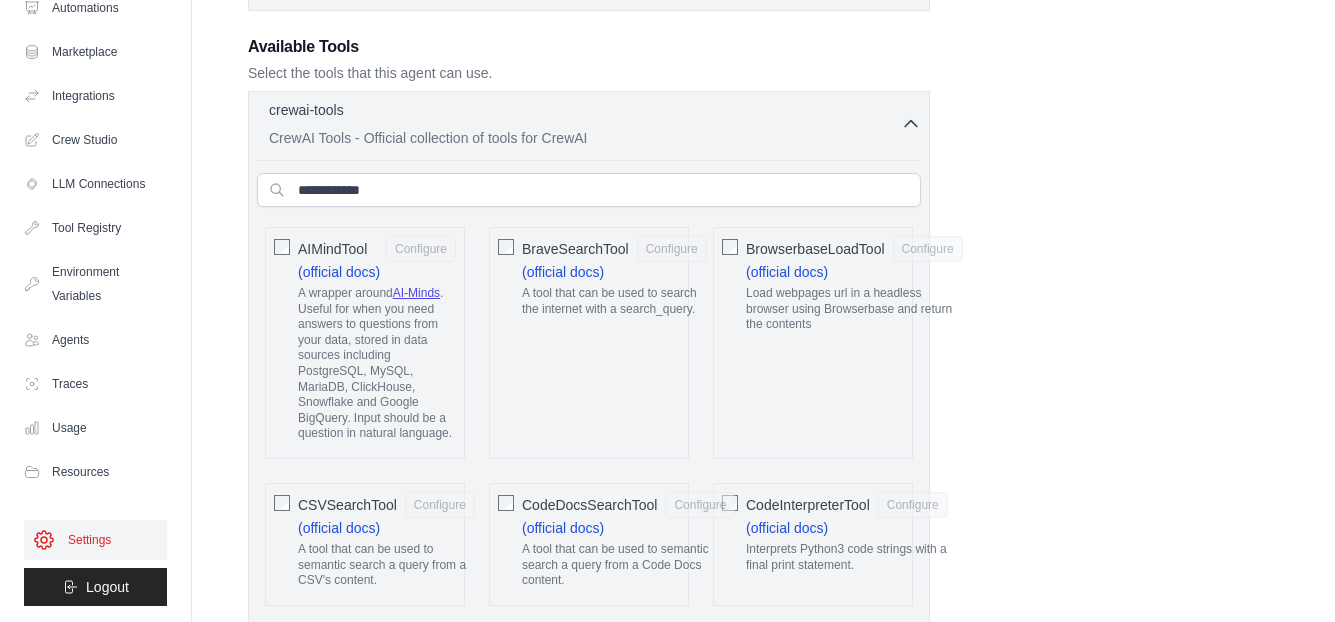 click on "Settings" at bounding box center (95, 540) 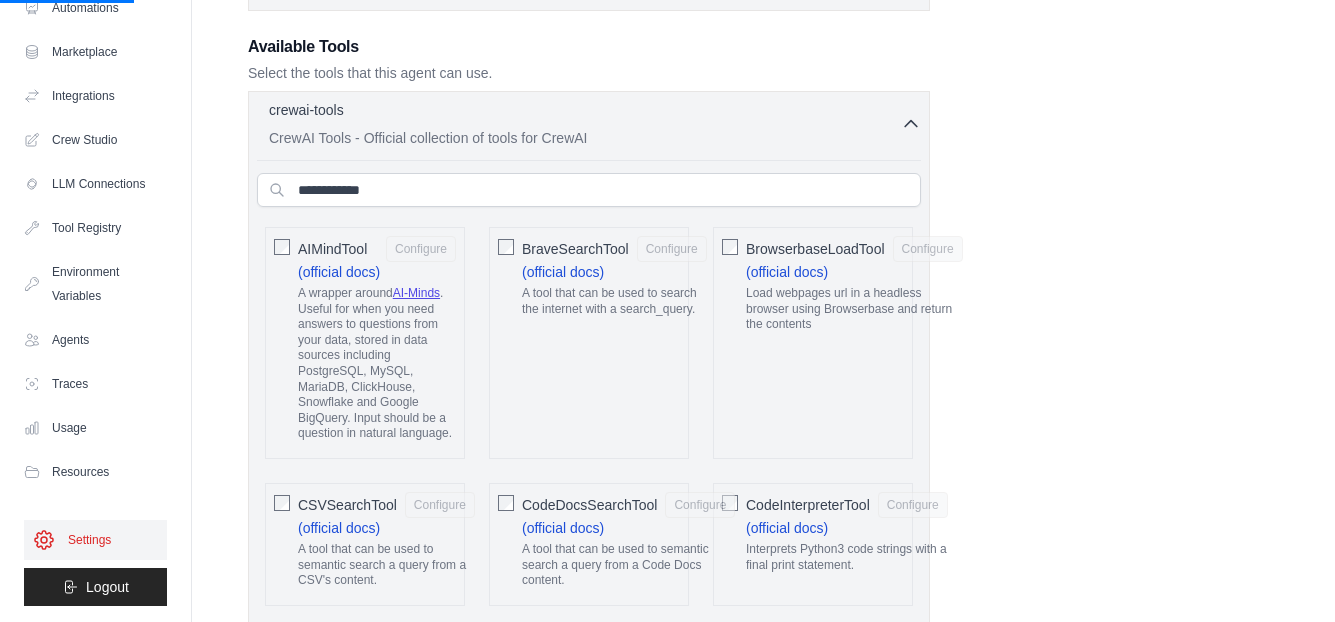 scroll, scrollTop: 0, scrollLeft: 0, axis: both 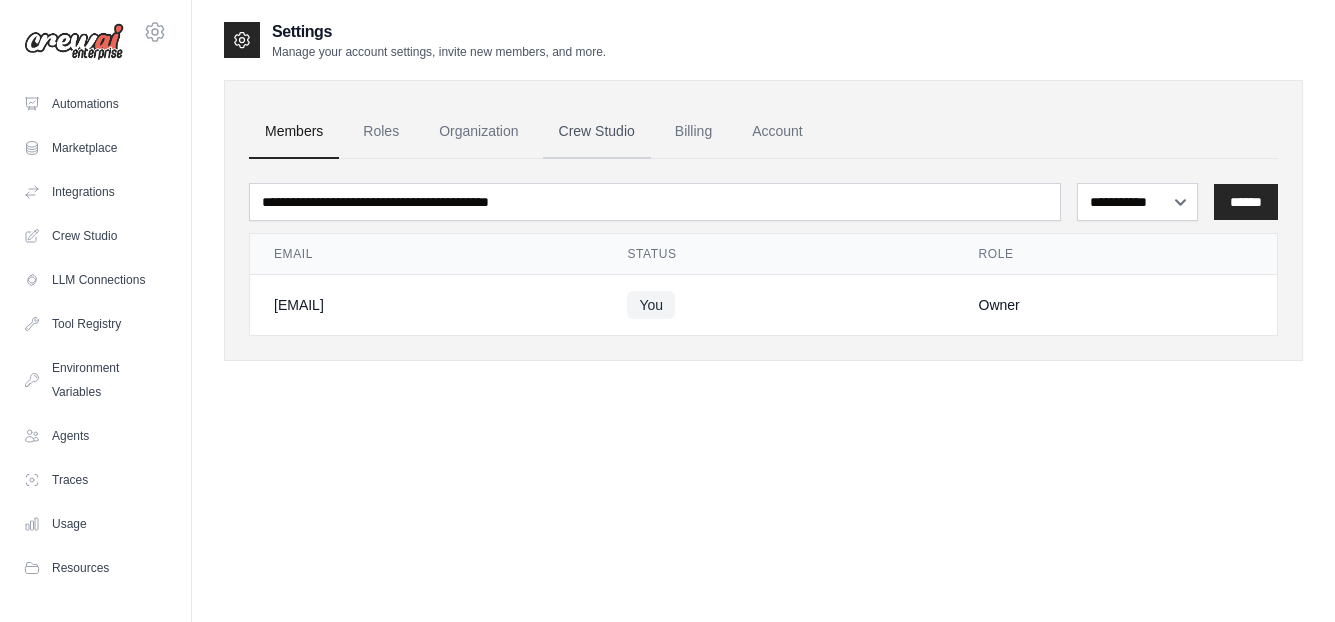 click on "Crew Studio" at bounding box center [597, 132] 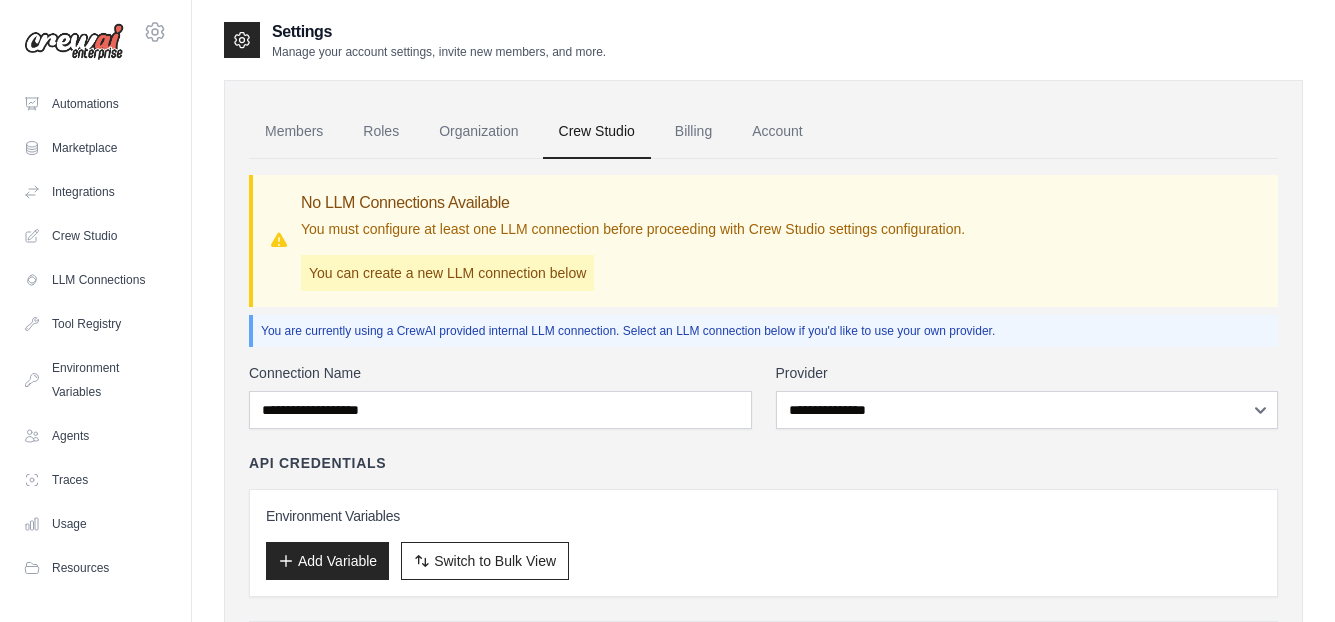 scroll, scrollTop: 0, scrollLeft: 0, axis: both 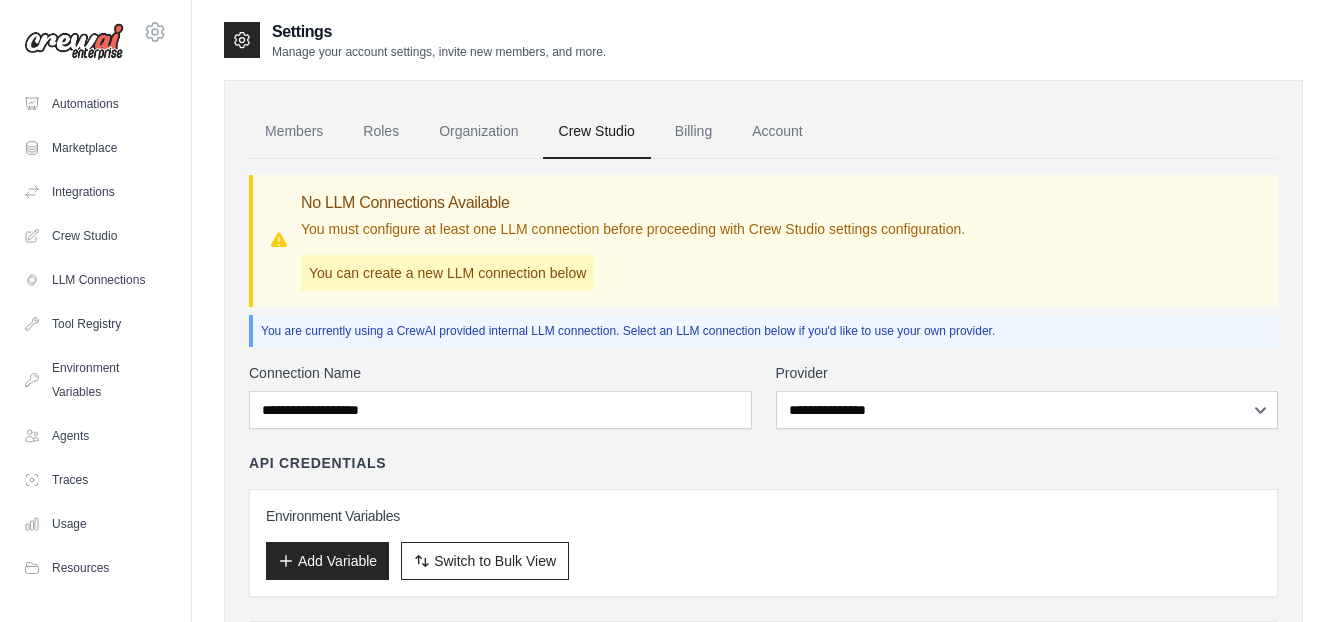 click at bounding box center (74, 42) 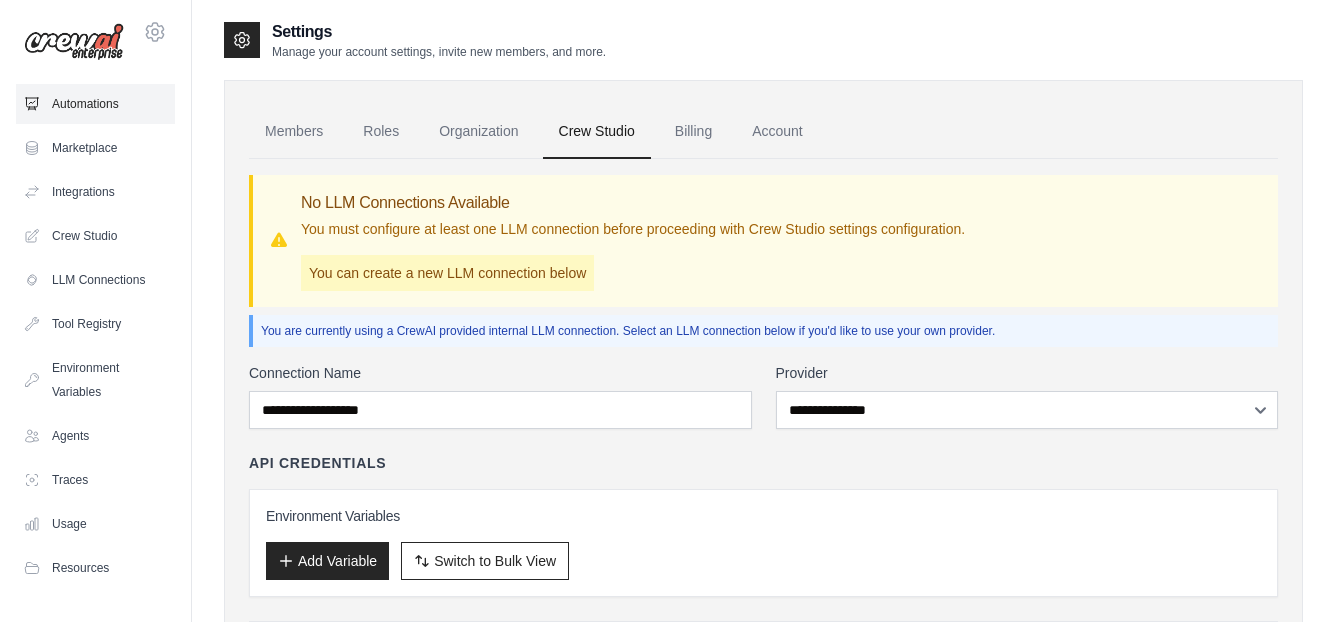 click on "Automations" at bounding box center [95, 104] 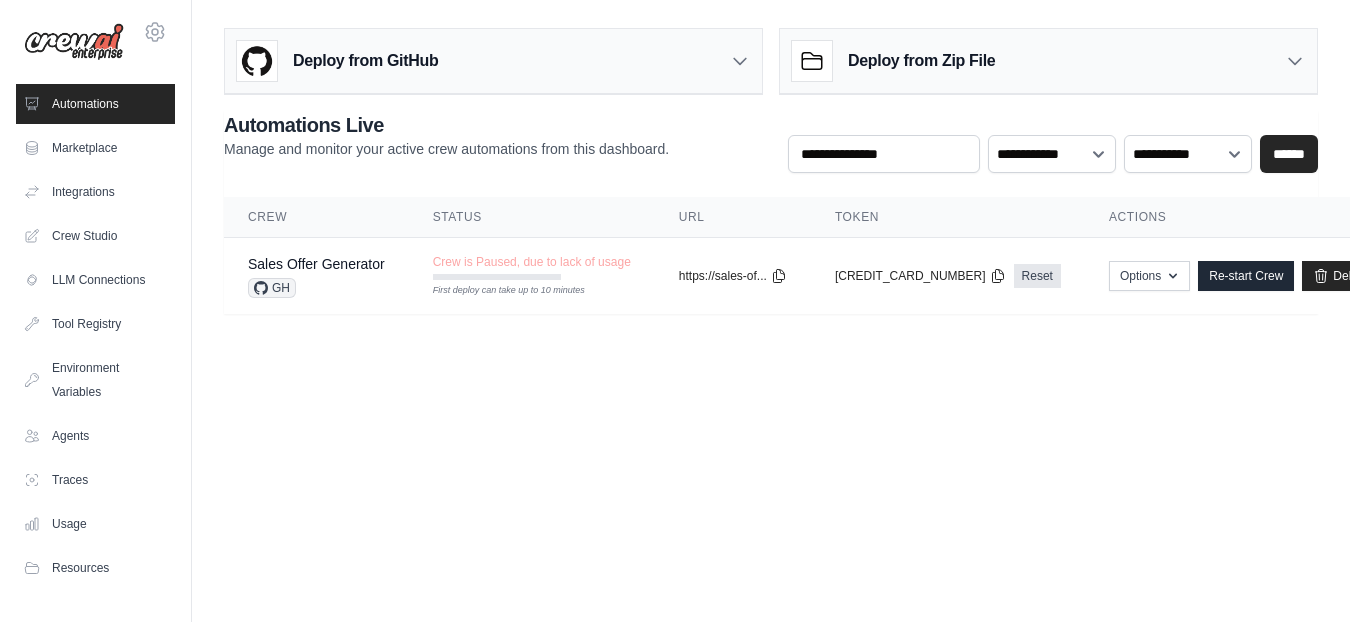 click 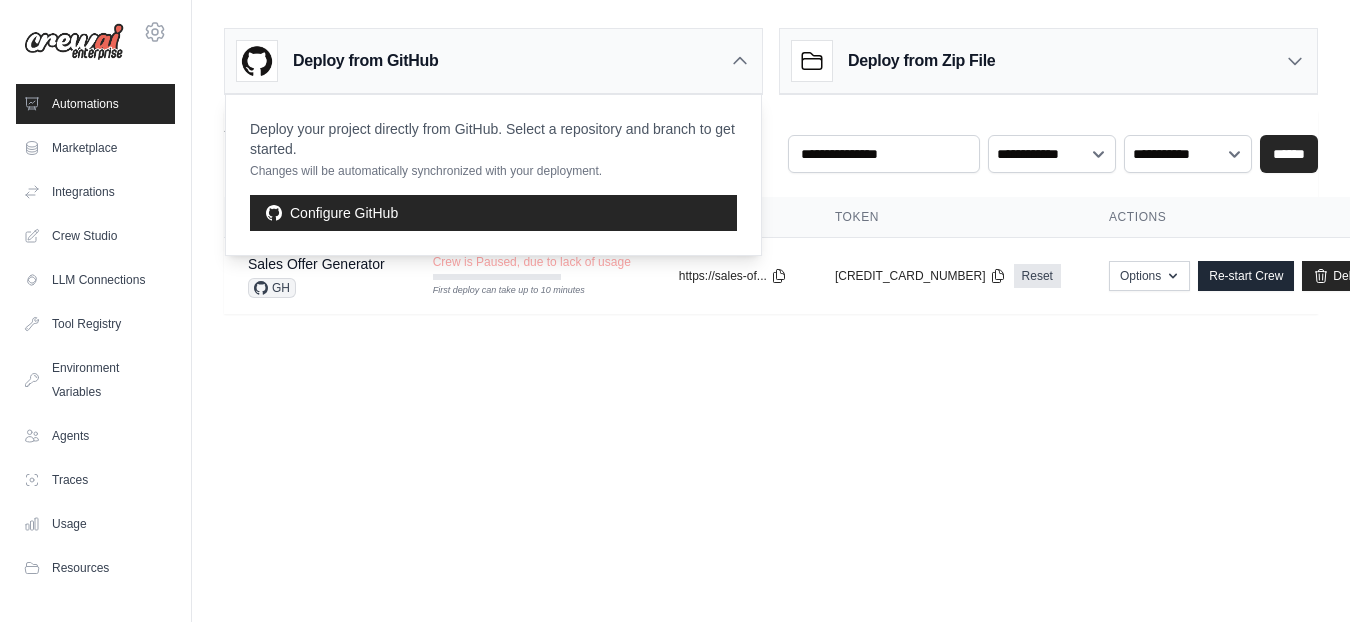 click on "Deploy from Zip File" at bounding box center [1048, 61] 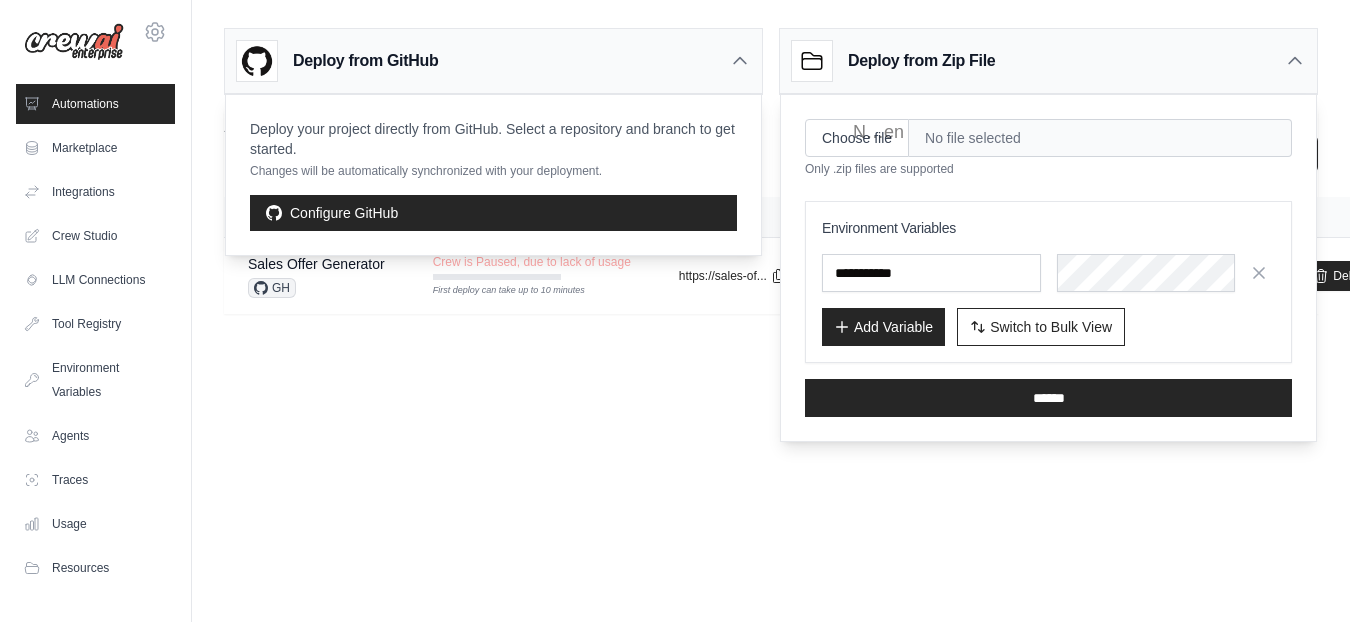 drag, startPoint x: 713, startPoint y: 383, endPoint x: 610, endPoint y: 387, distance: 103.077644 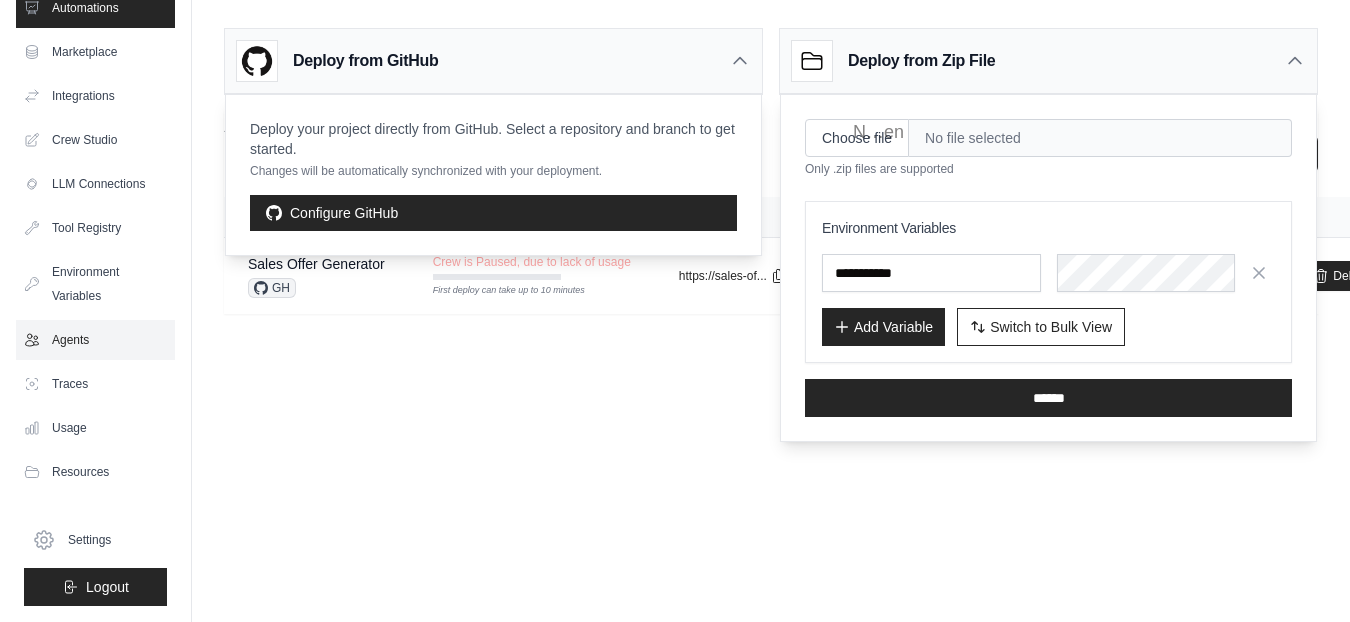 scroll, scrollTop: 0, scrollLeft: 0, axis: both 